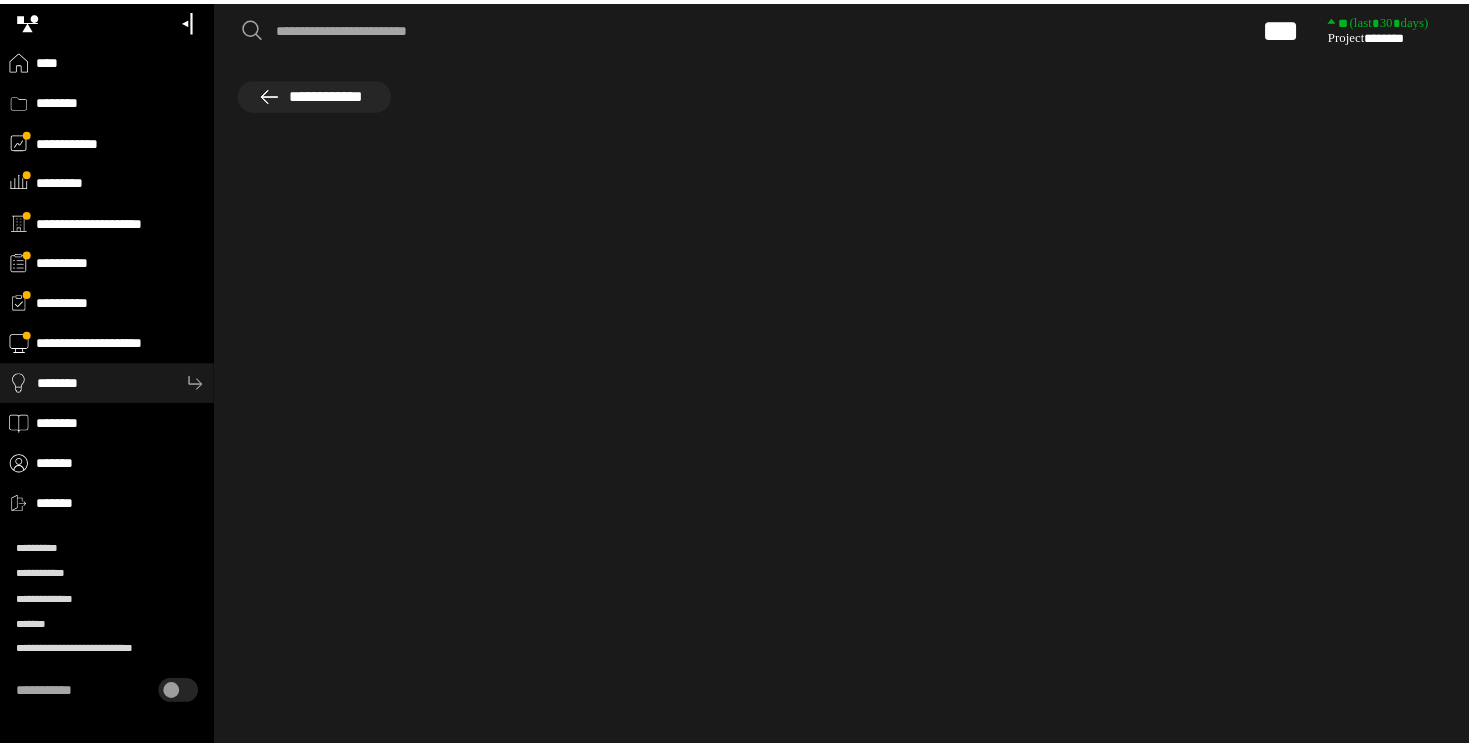 scroll, scrollTop: 0, scrollLeft: 0, axis: both 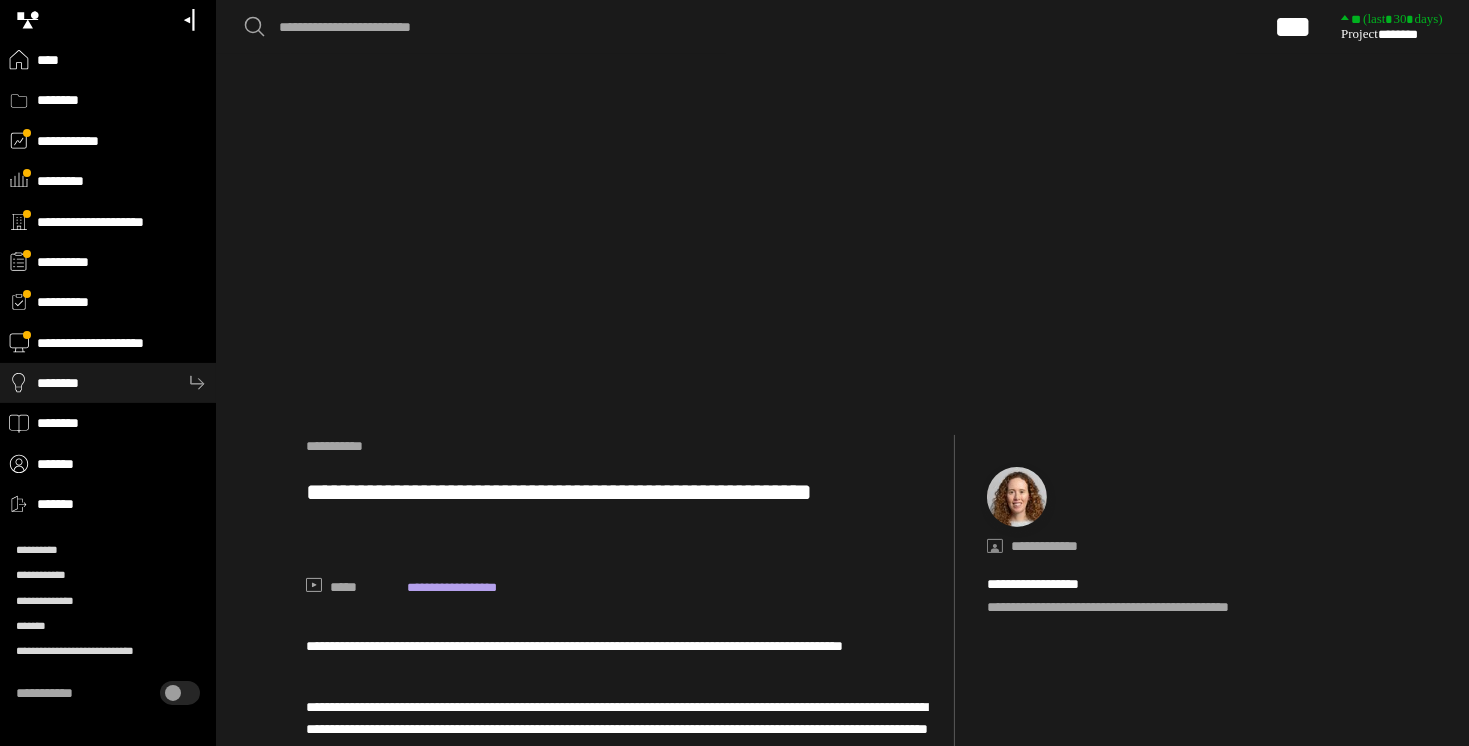 click on "**********" at bounding box center [622, 511] 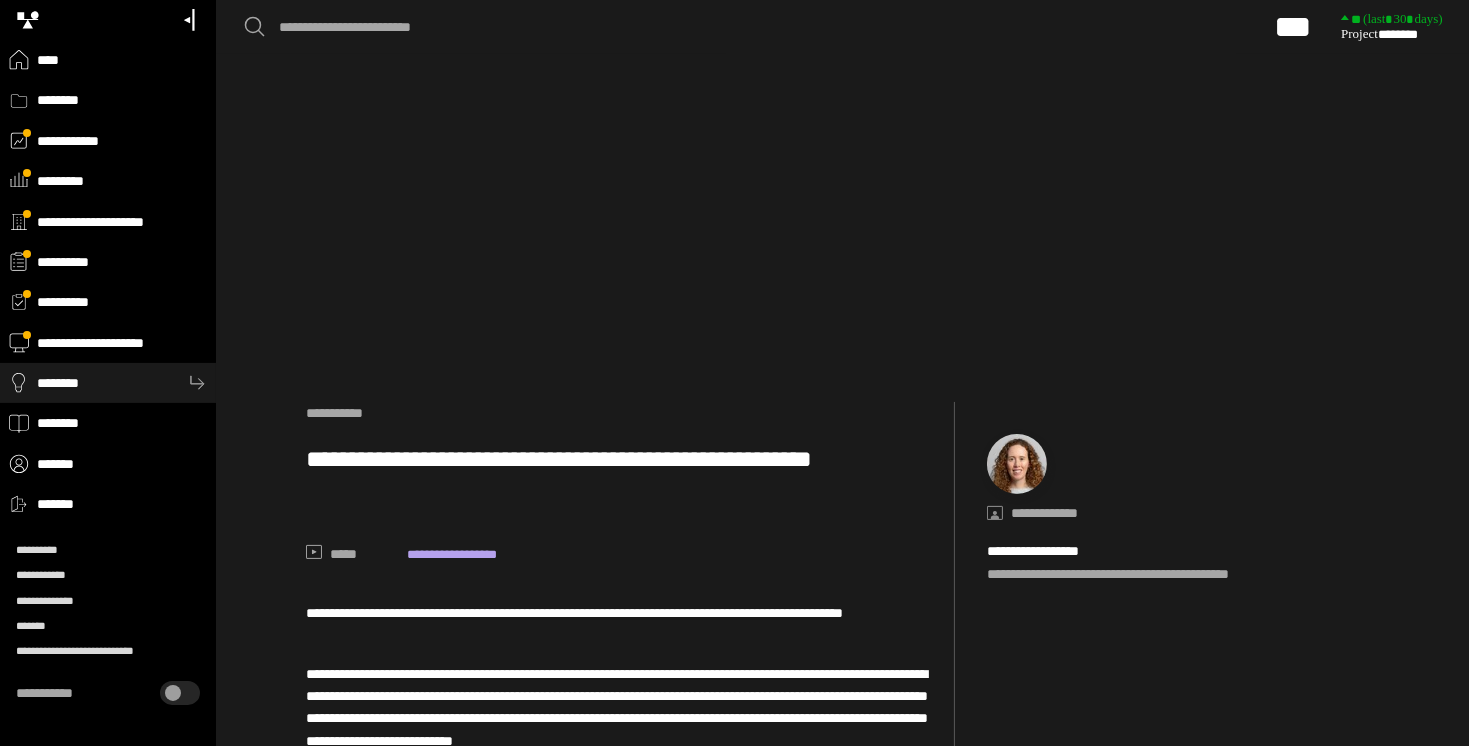 scroll, scrollTop: 406, scrollLeft: 0, axis: vertical 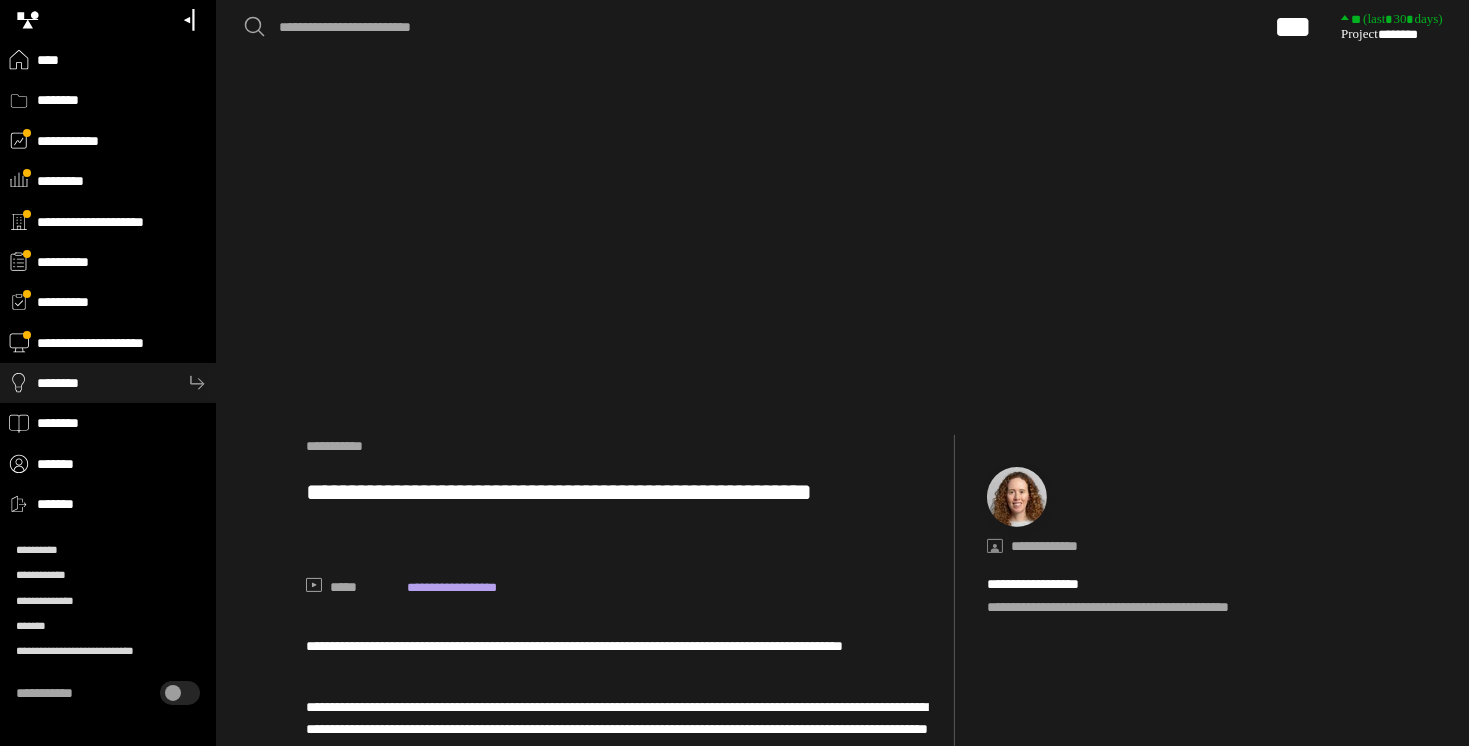 click on "**********" at bounding box center (622, 511) 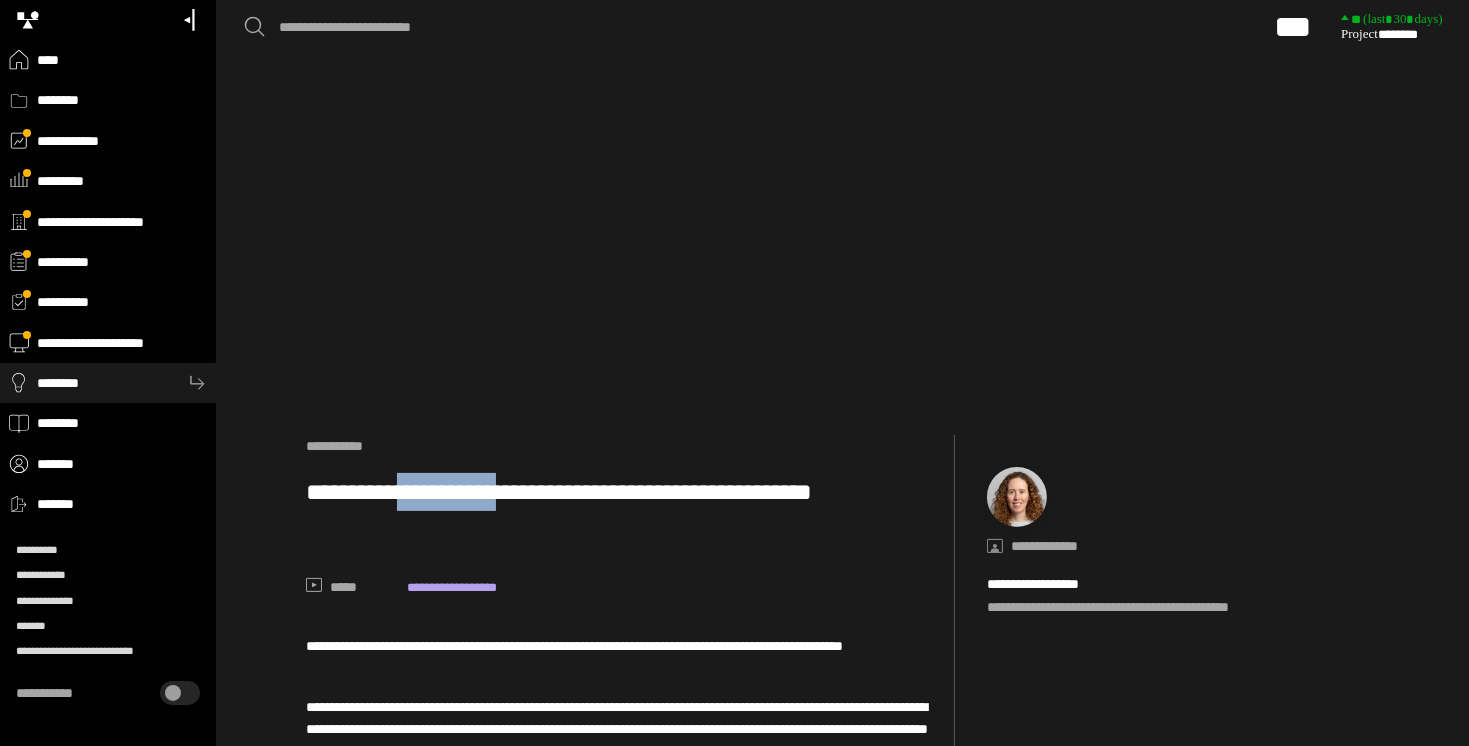 click on "**********" at bounding box center [622, 511] 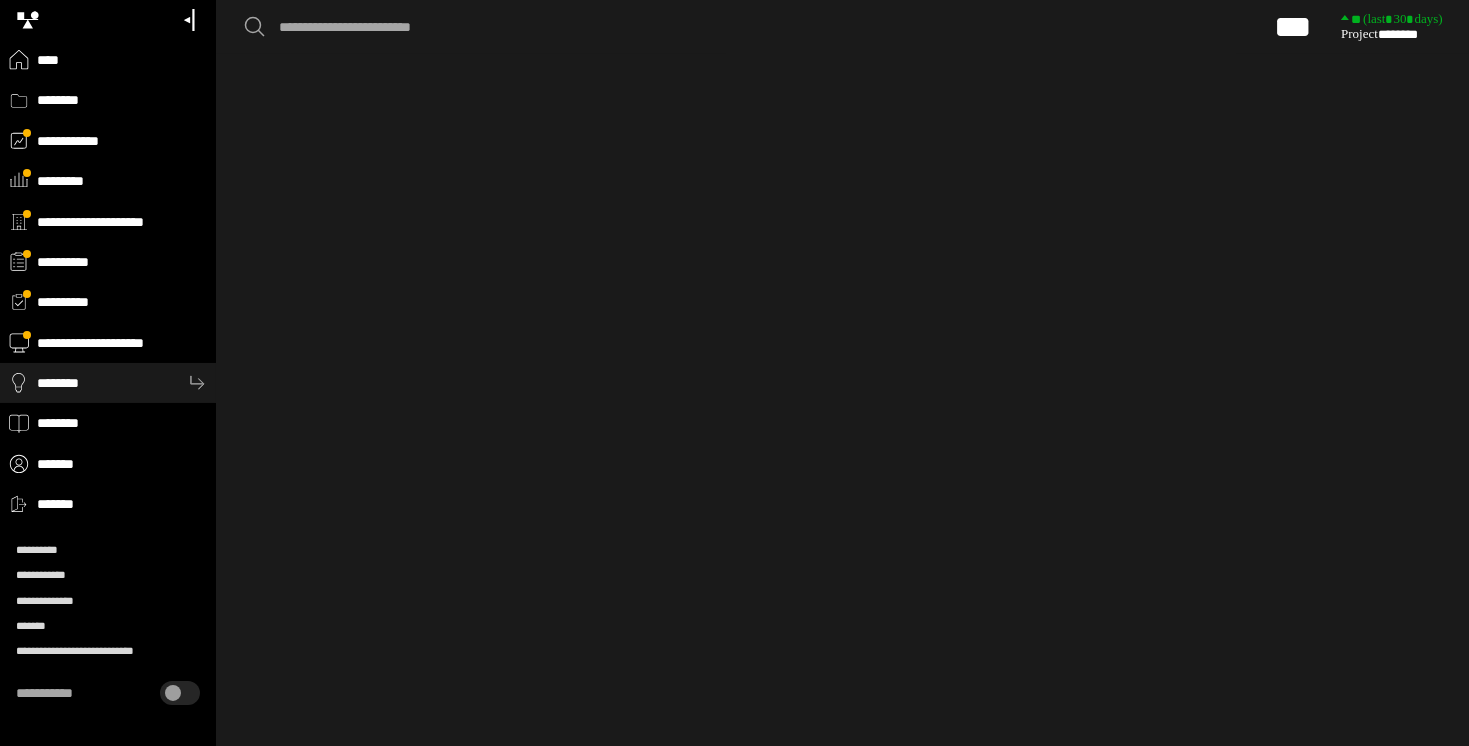 scroll, scrollTop: 100, scrollLeft: 0, axis: vertical 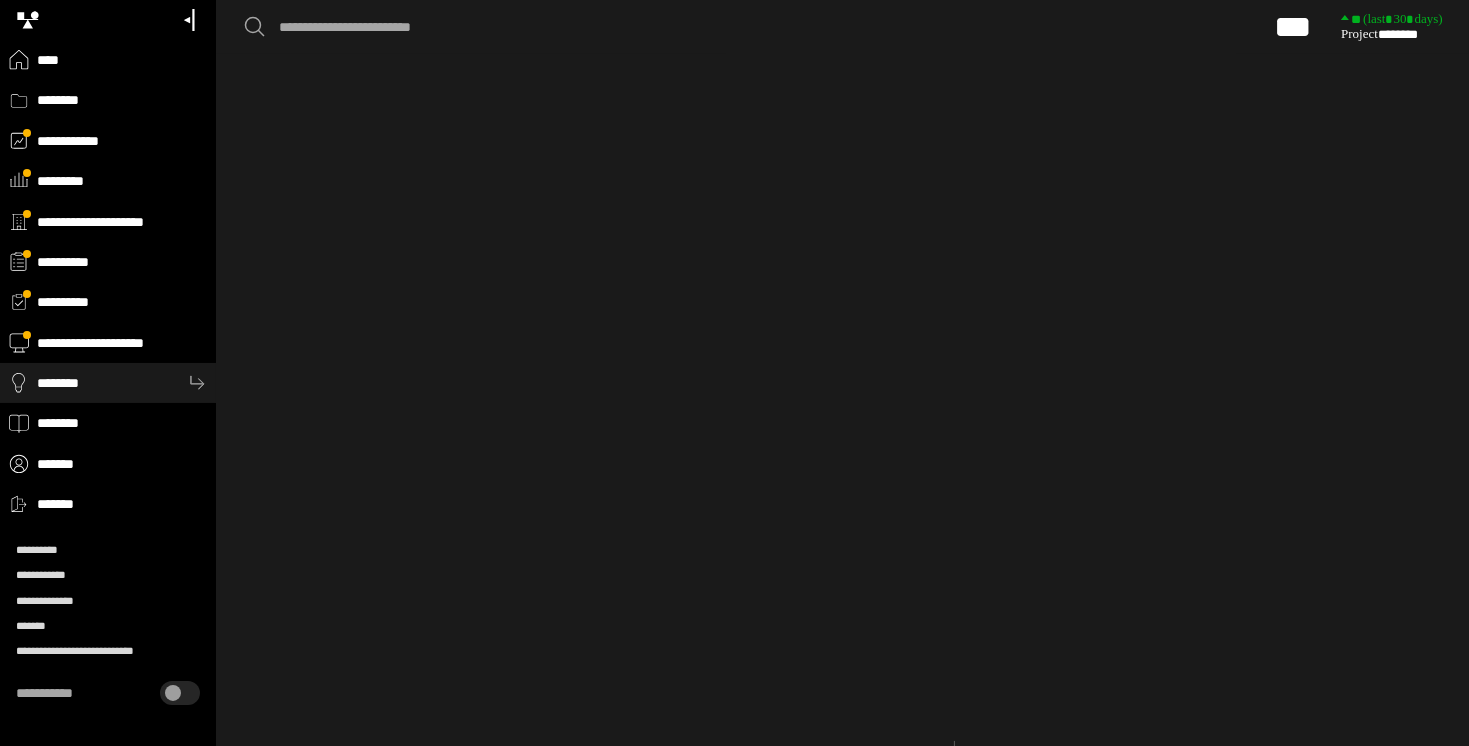 click on "**********" at bounding box center (122, 141) 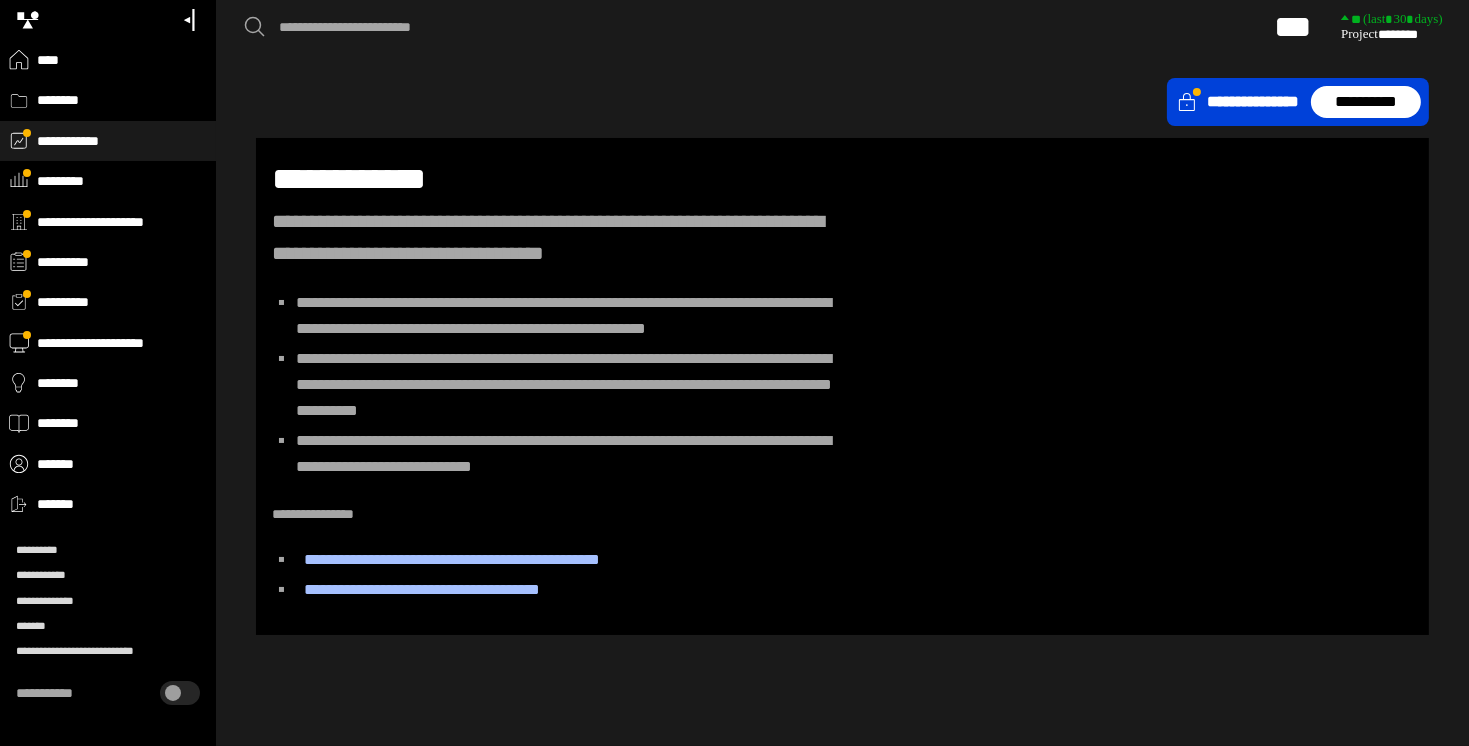 scroll, scrollTop: 0, scrollLeft: 0, axis: both 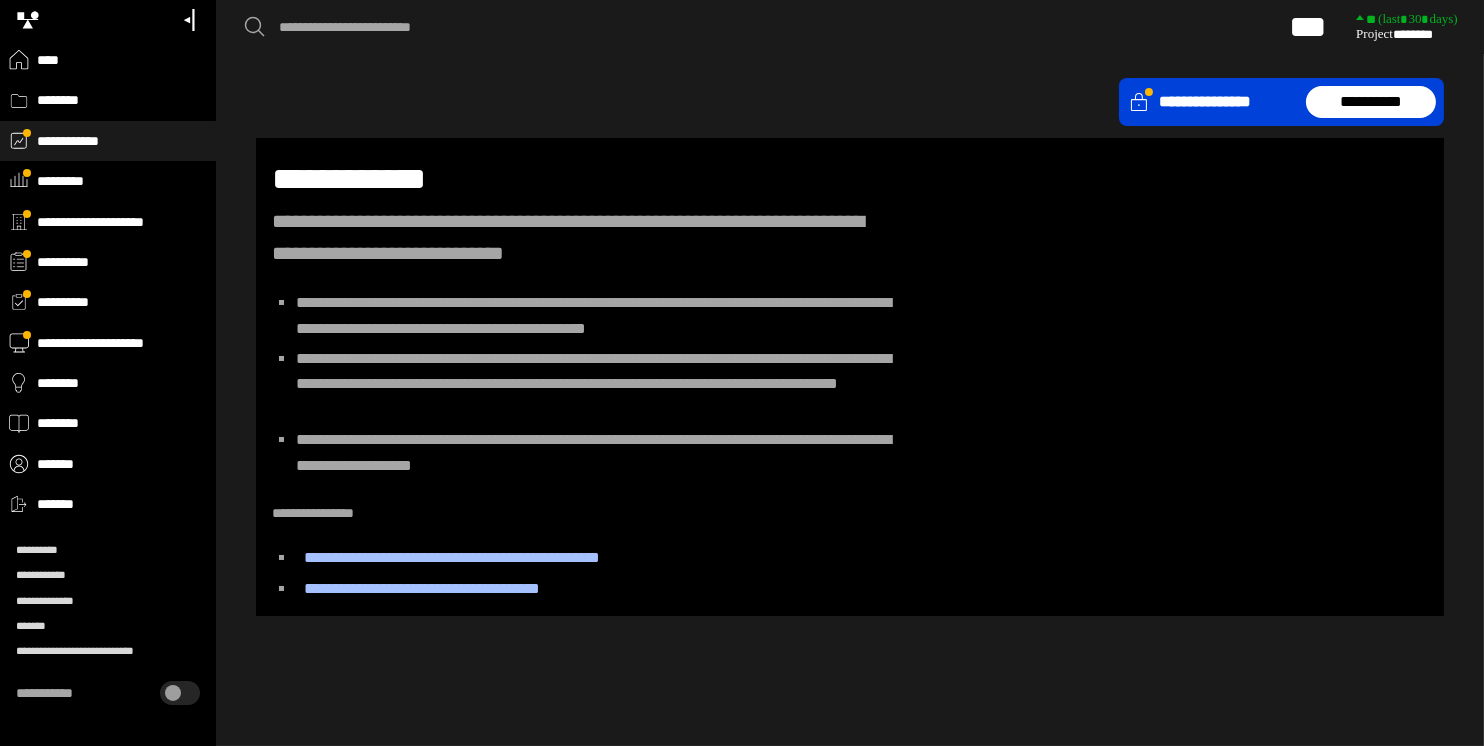 click on "*********" at bounding box center [122, 181] 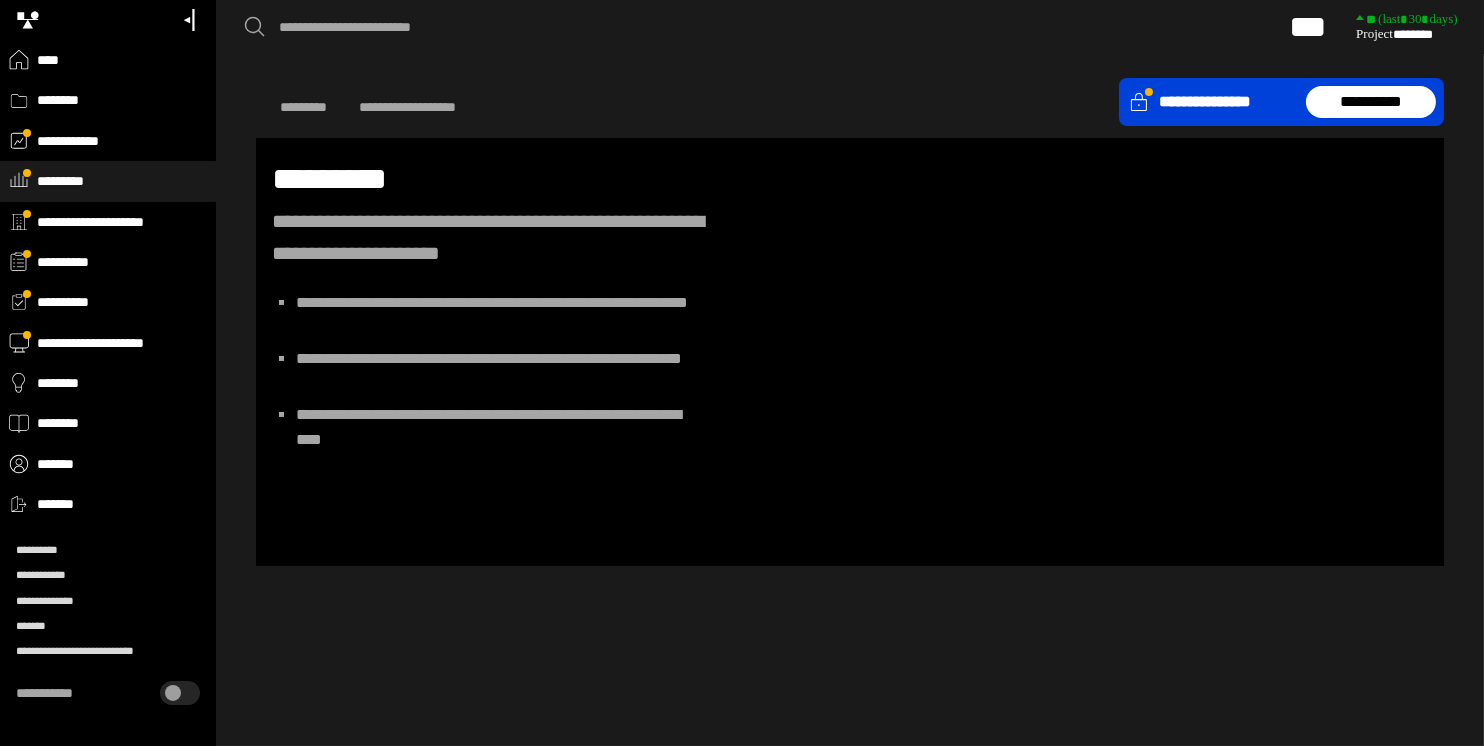 click on "****" at bounding box center (122, 60) 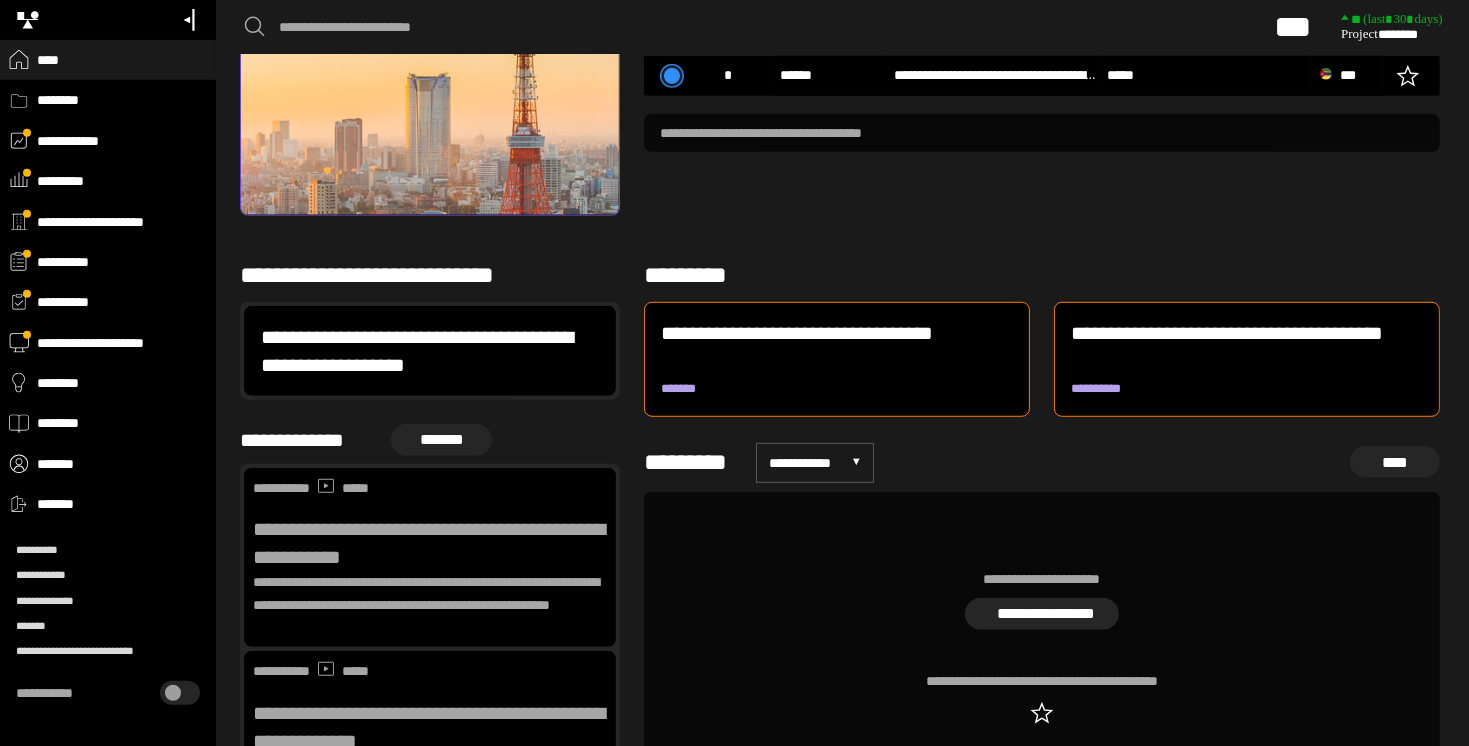 scroll, scrollTop: 1700, scrollLeft: 0, axis: vertical 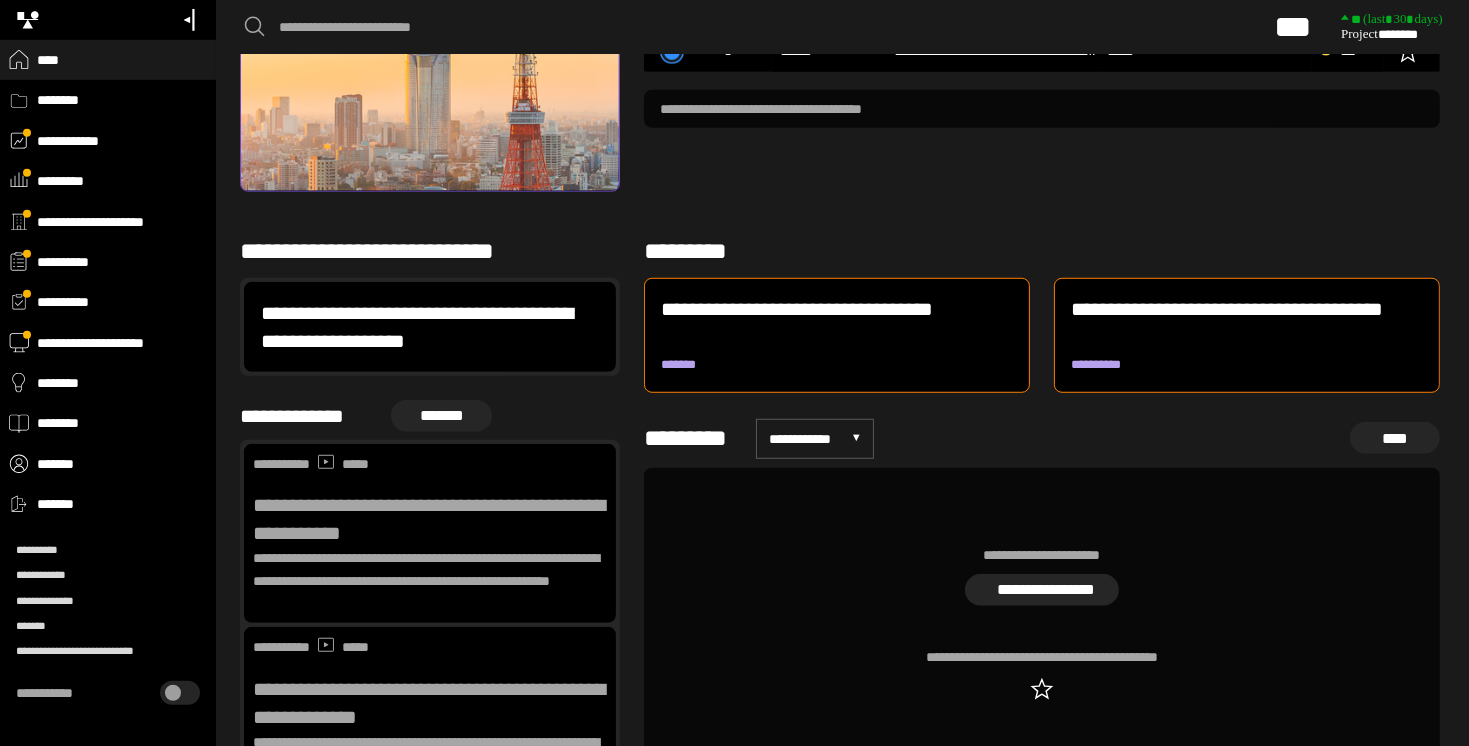 click on "**********" at bounding box center [430, 519] 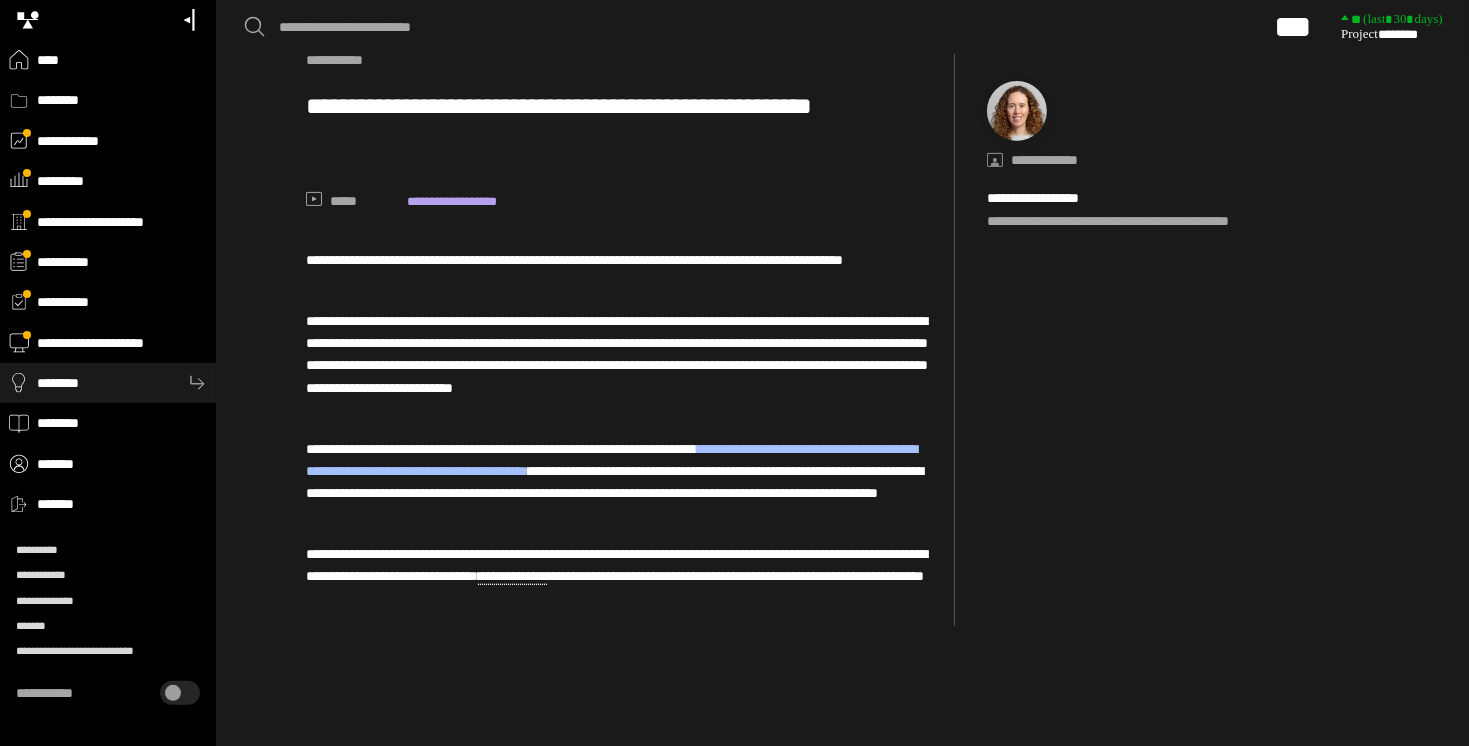 scroll, scrollTop: 806, scrollLeft: 0, axis: vertical 